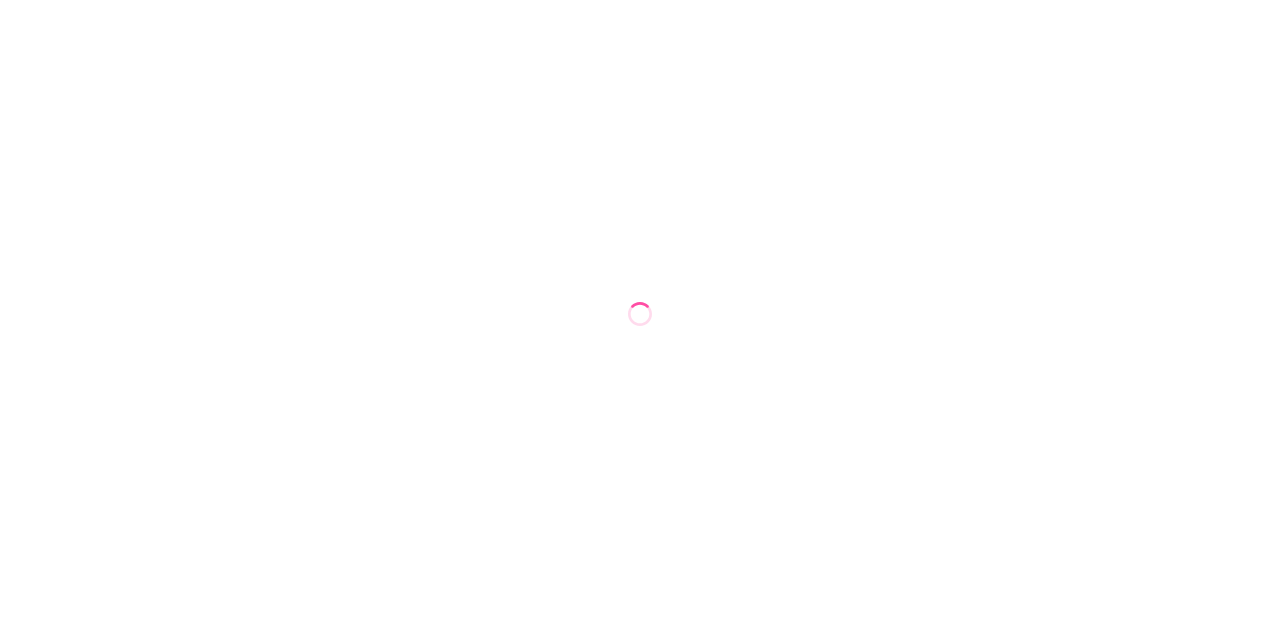 scroll, scrollTop: 0, scrollLeft: 0, axis: both 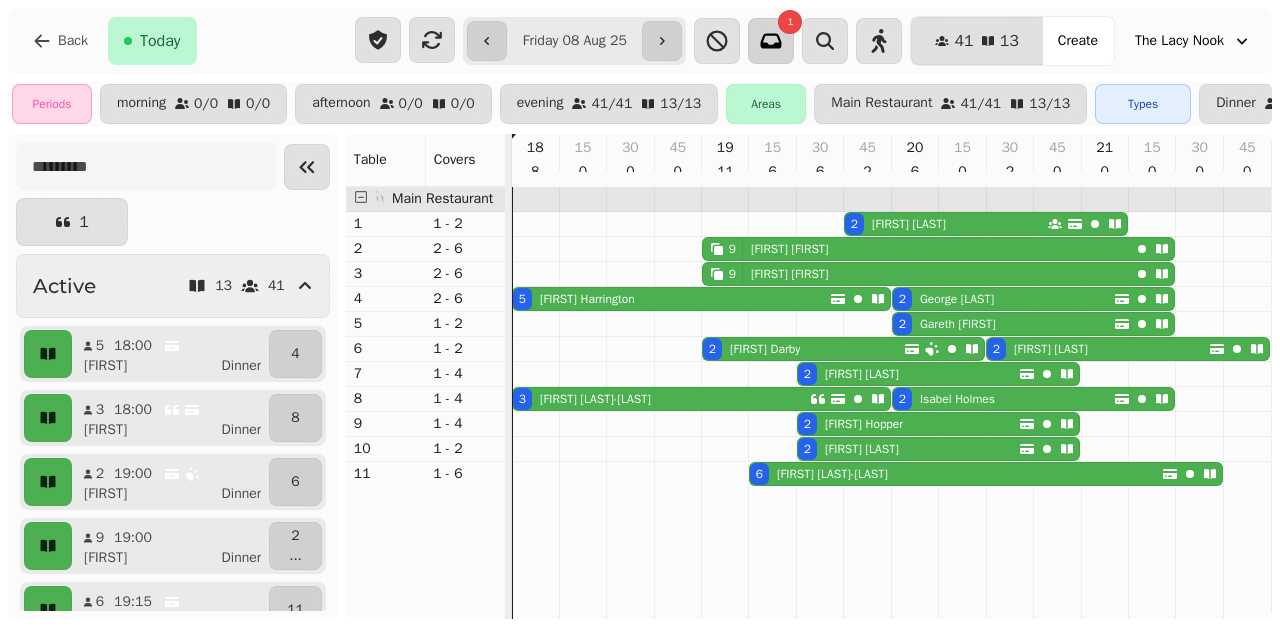click 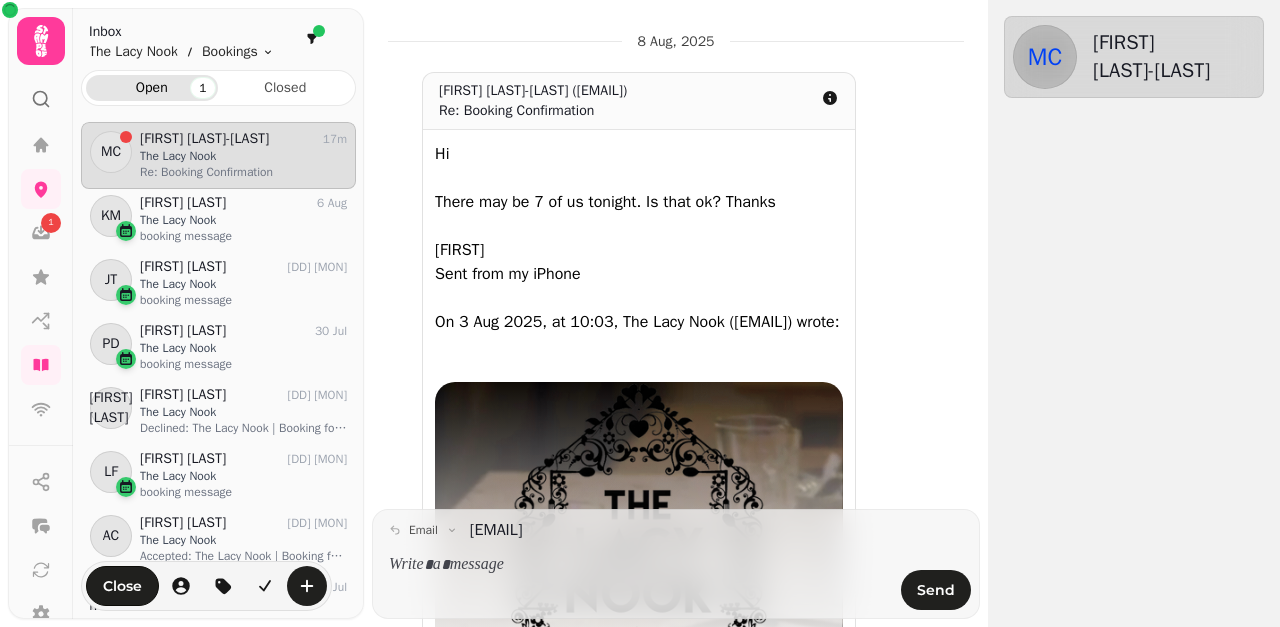 scroll, scrollTop: 16, scrollLeft: 16, axis: both 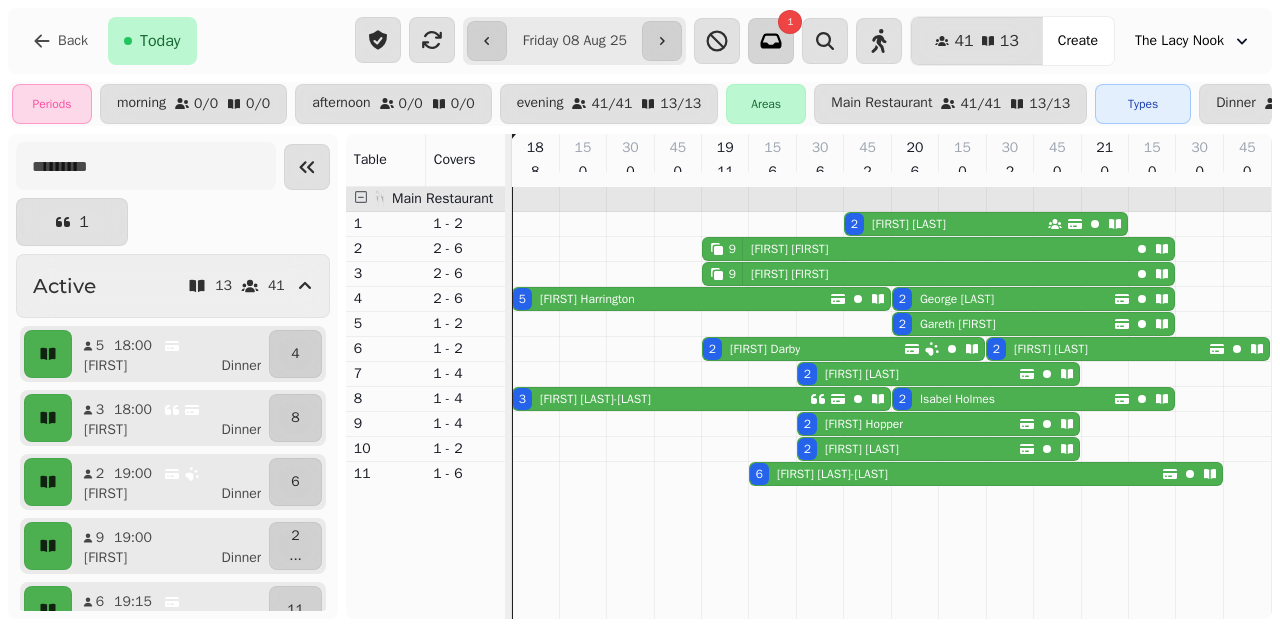 click 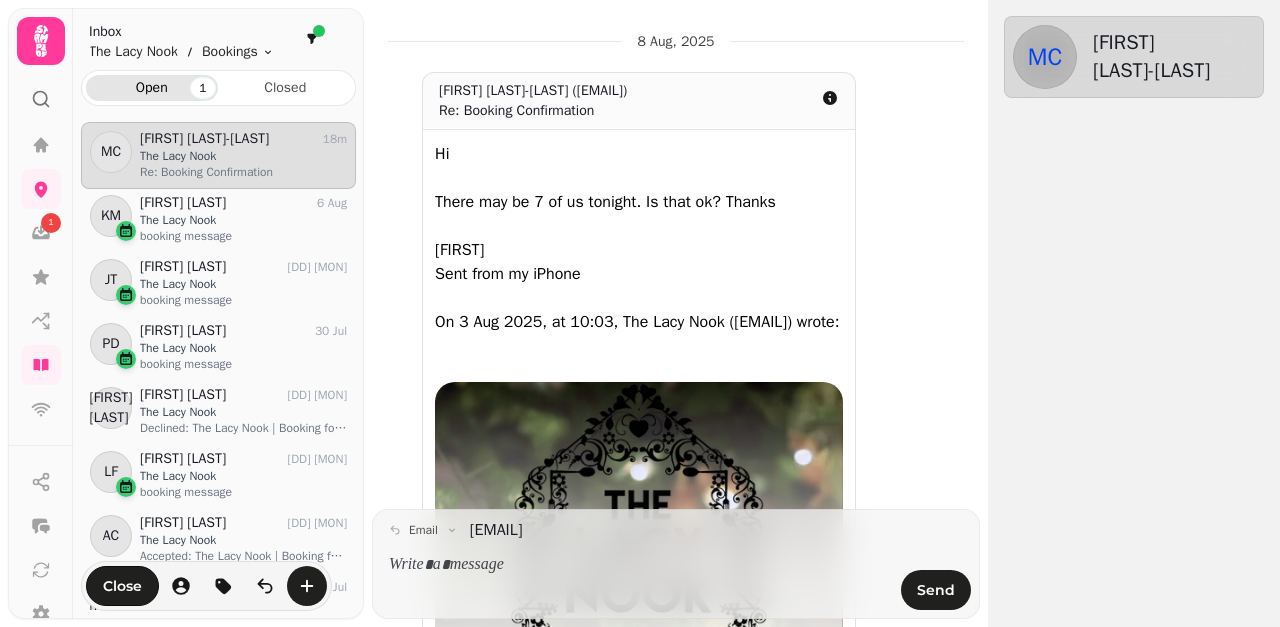 scroll, scrollTop: 16, scrollLeft: 16, axis: both 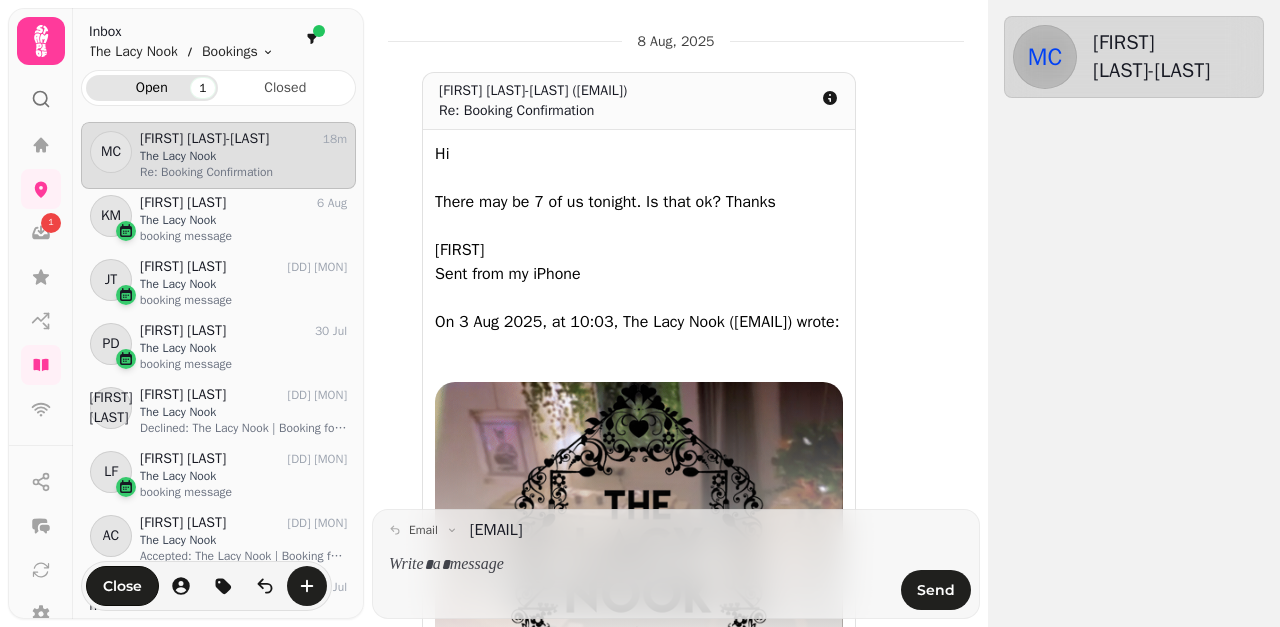 click at bounding box center (639, 565) 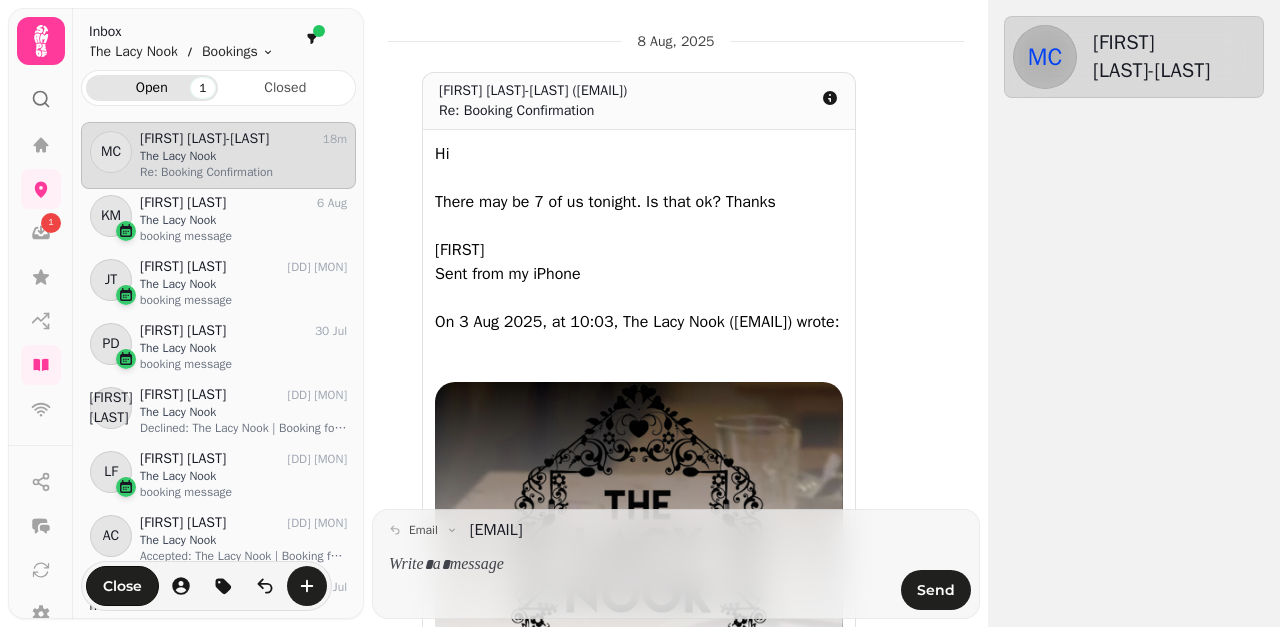 type 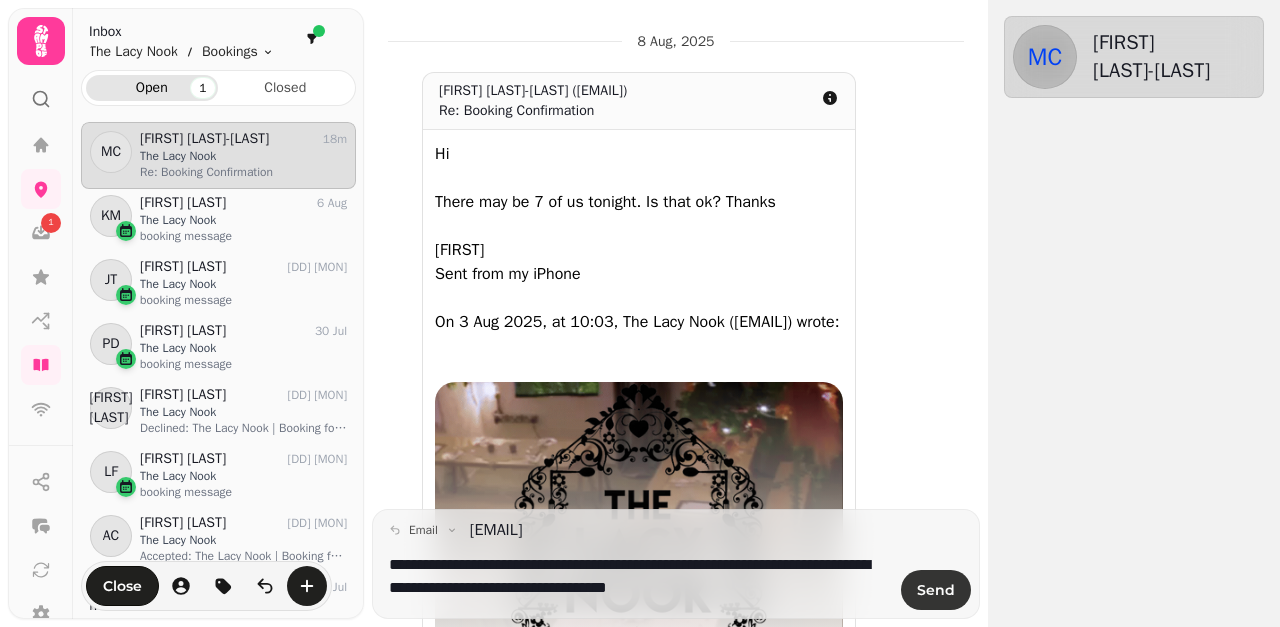 click on "Send" at bounding box center [936, 590] 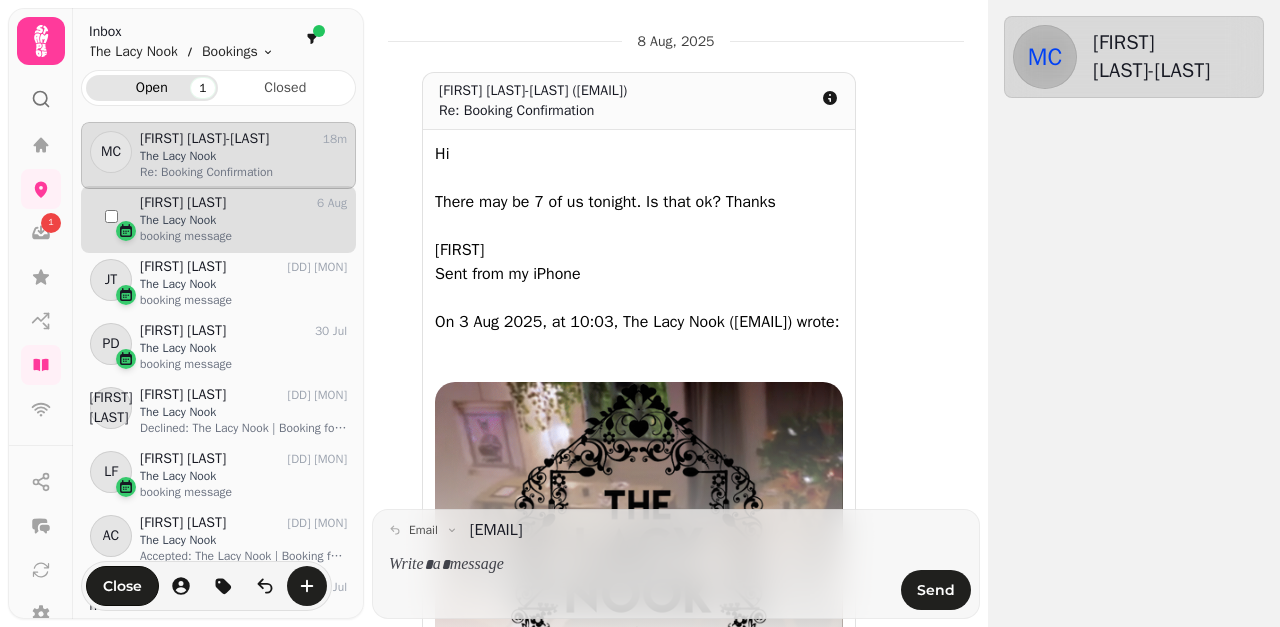 scroll, scrollTop: 0, scrollLeft: 0, axis: both 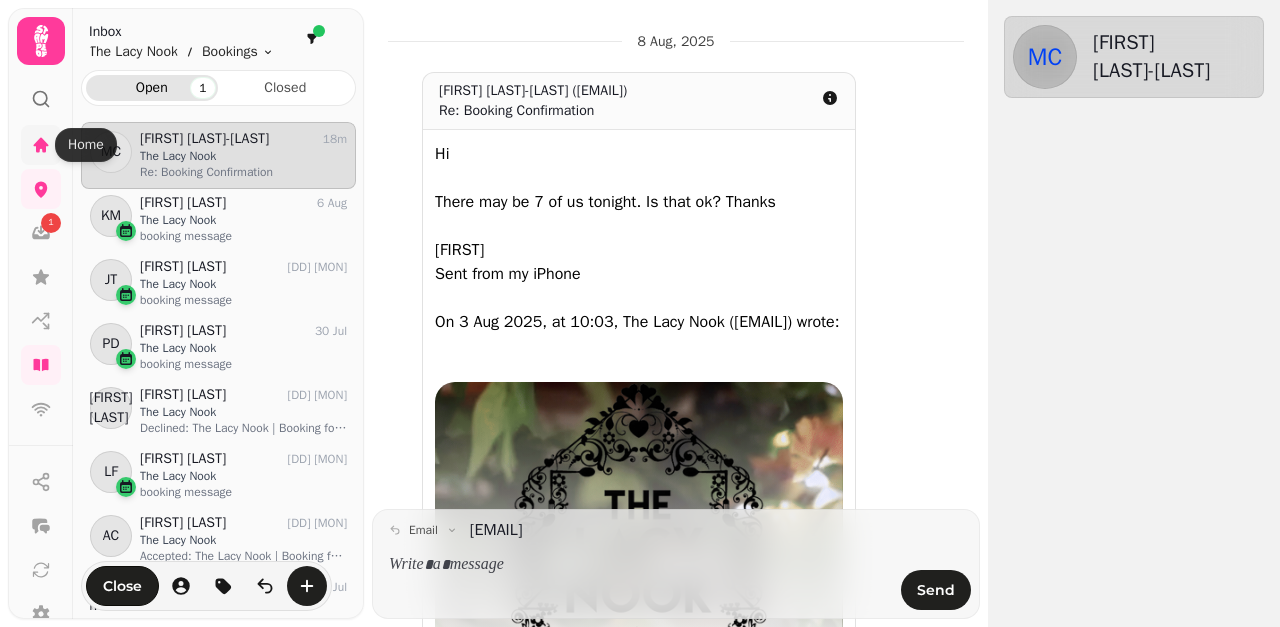 click 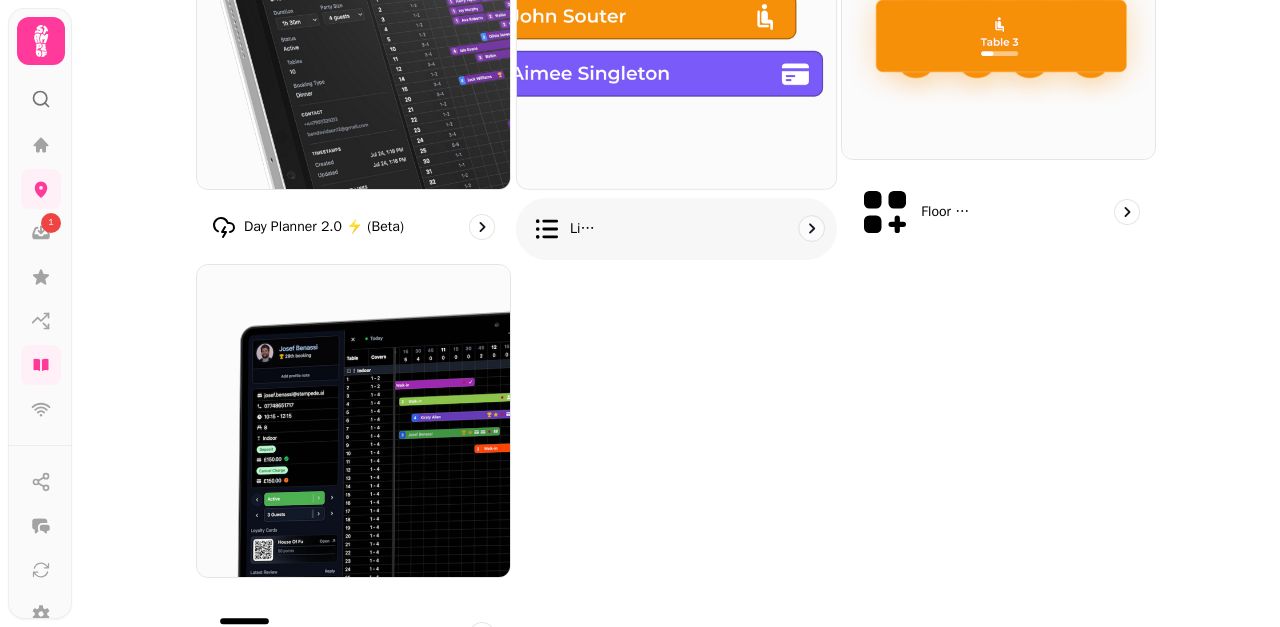 scroll, scrollTop: 409, scrollLeft: 0, axis: vertical 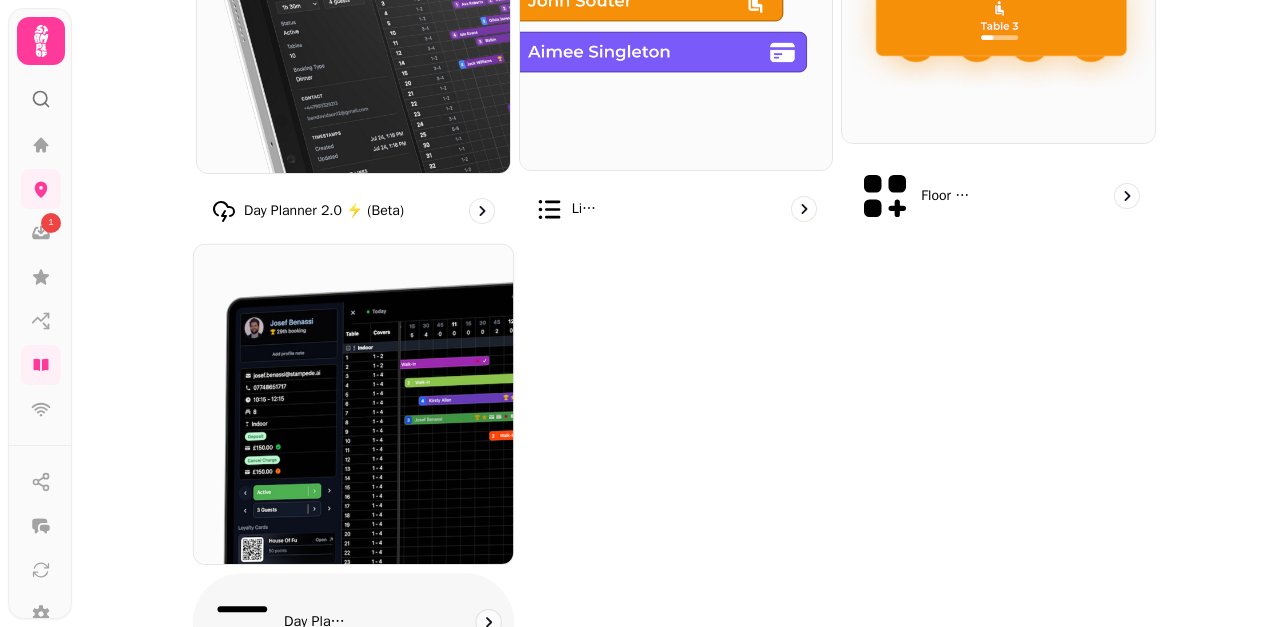 click at bounding box center [353, 404] 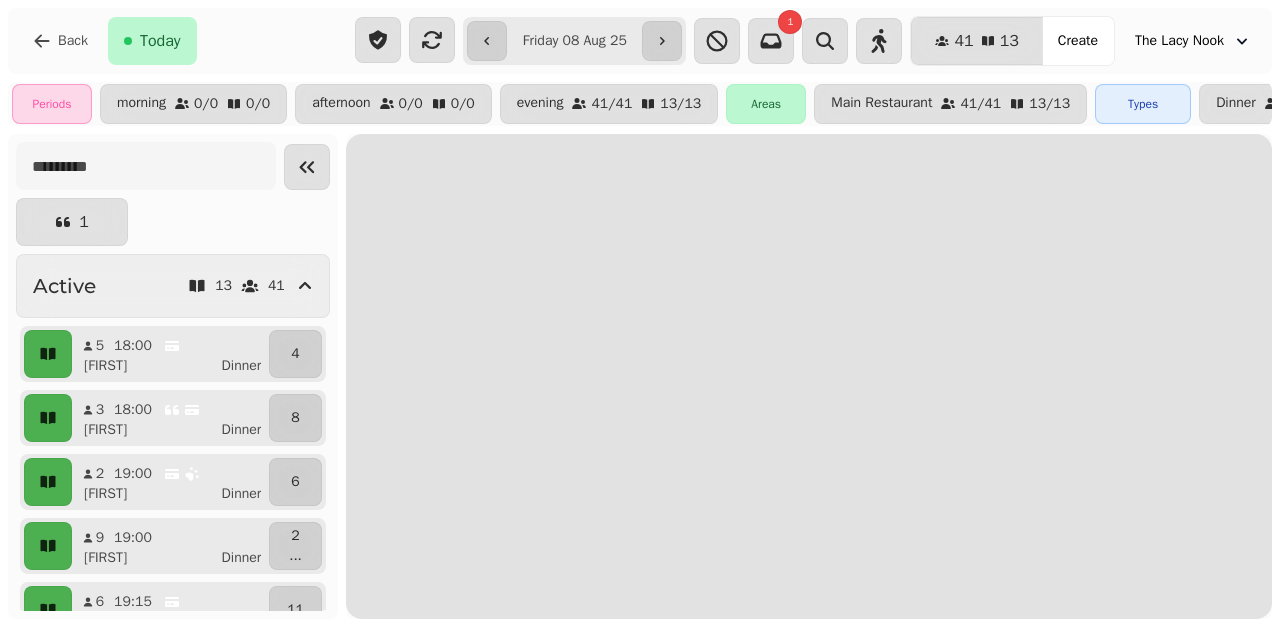 scroll, scrollTop: 0, scrollLeft: 0, axis: both 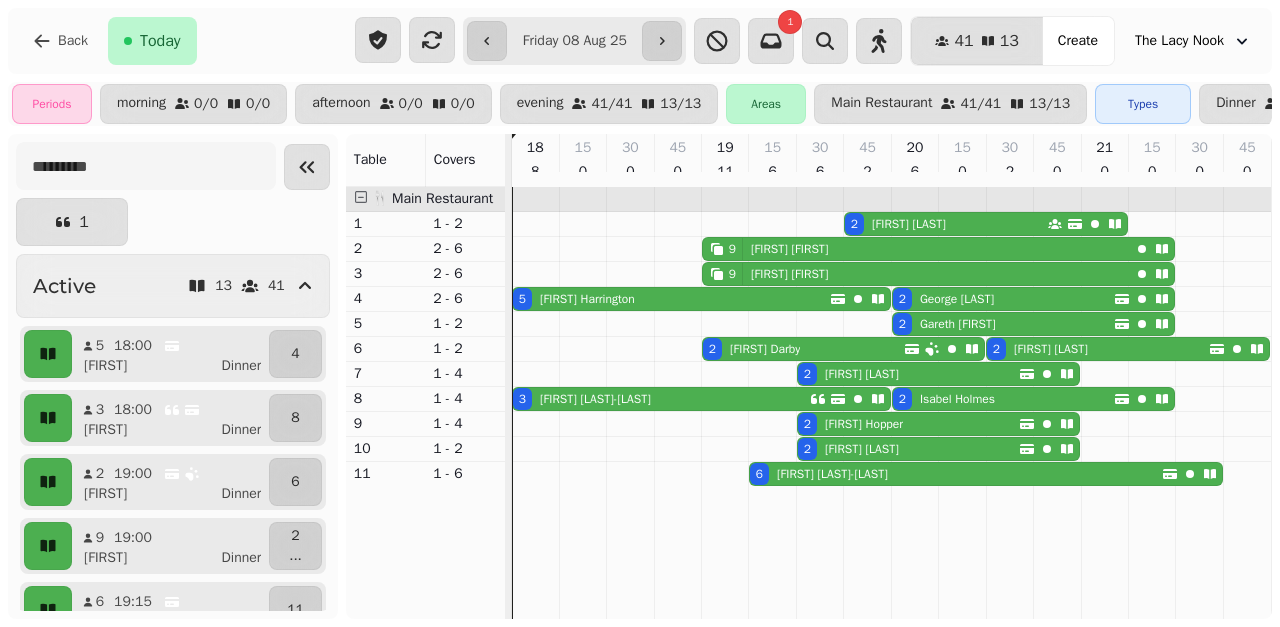 click on "Myar   Craig-Brown" at bounding box center (832, 474) 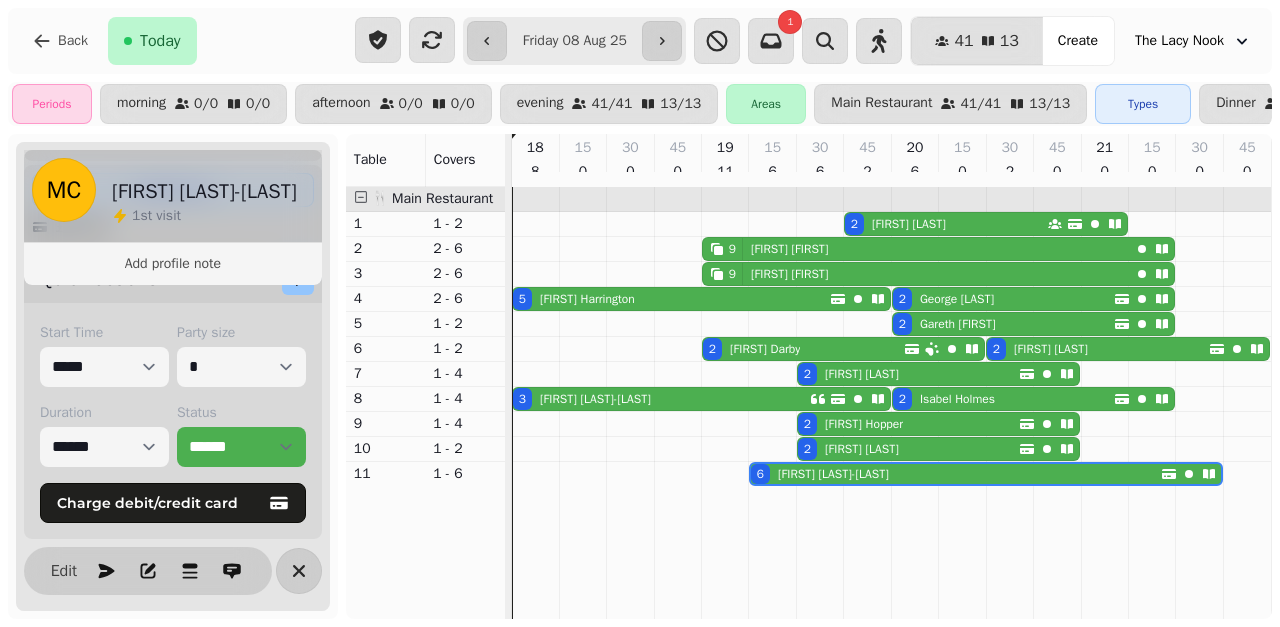 scroll, scrollTop: 399, scrollLeft: 0, axis: vertical 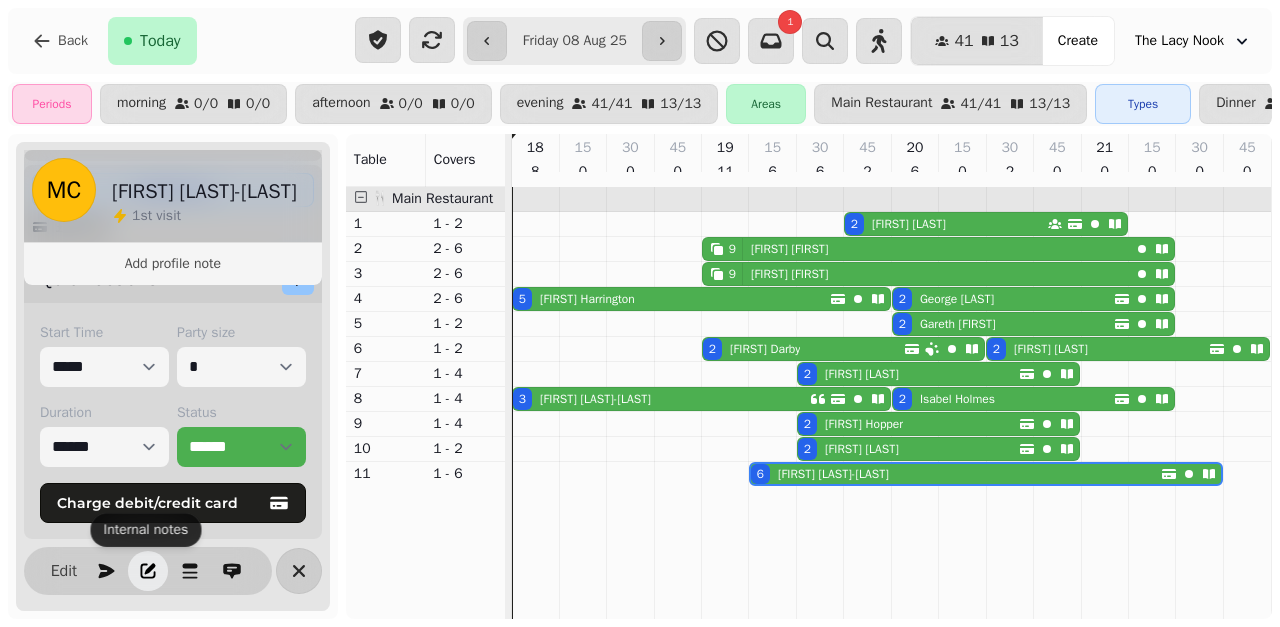 click 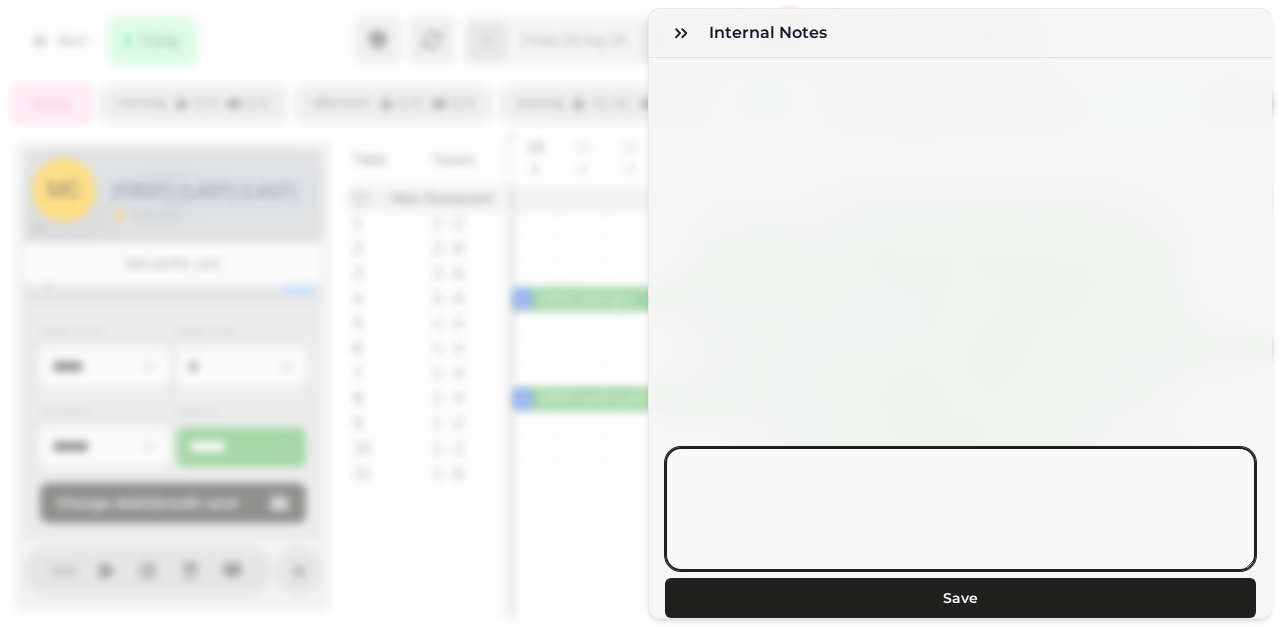 click at bounding box center (960, 509) 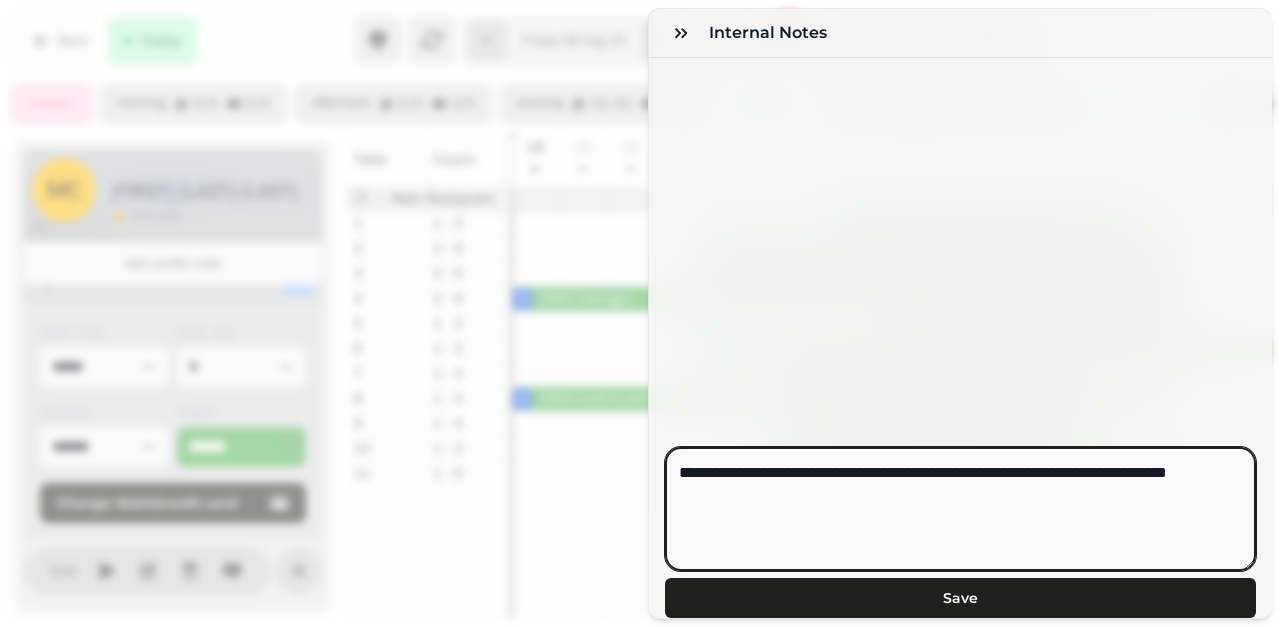 click on "**********" at bounding box center (960, 509) 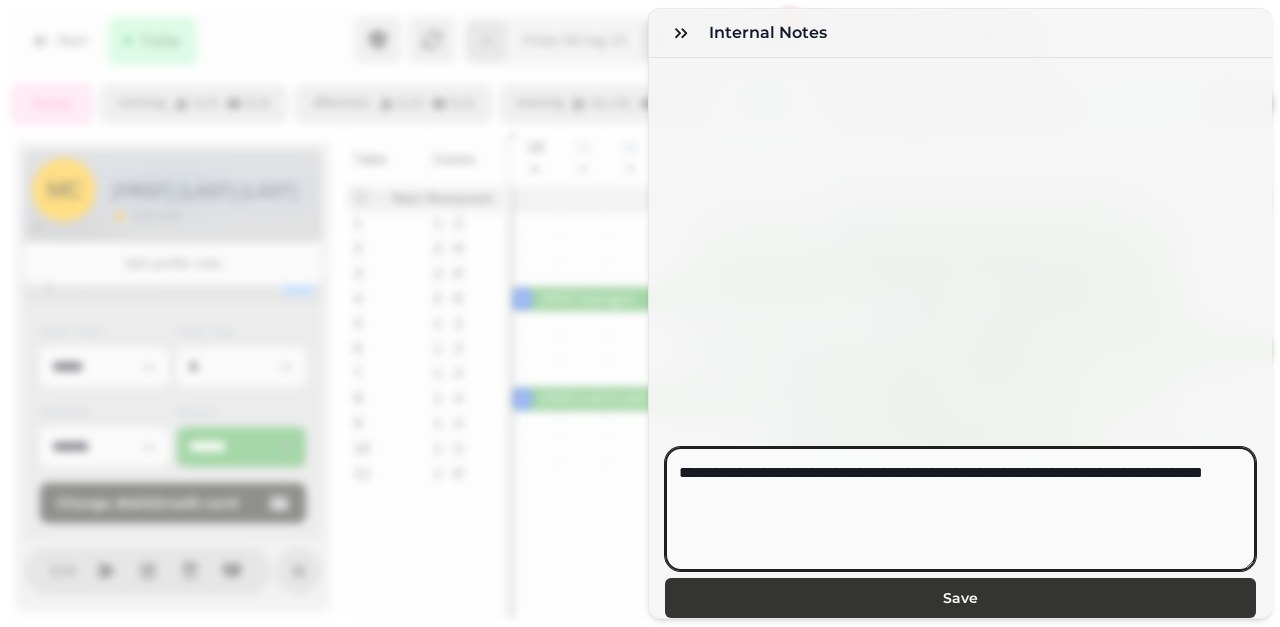 type on "**********" 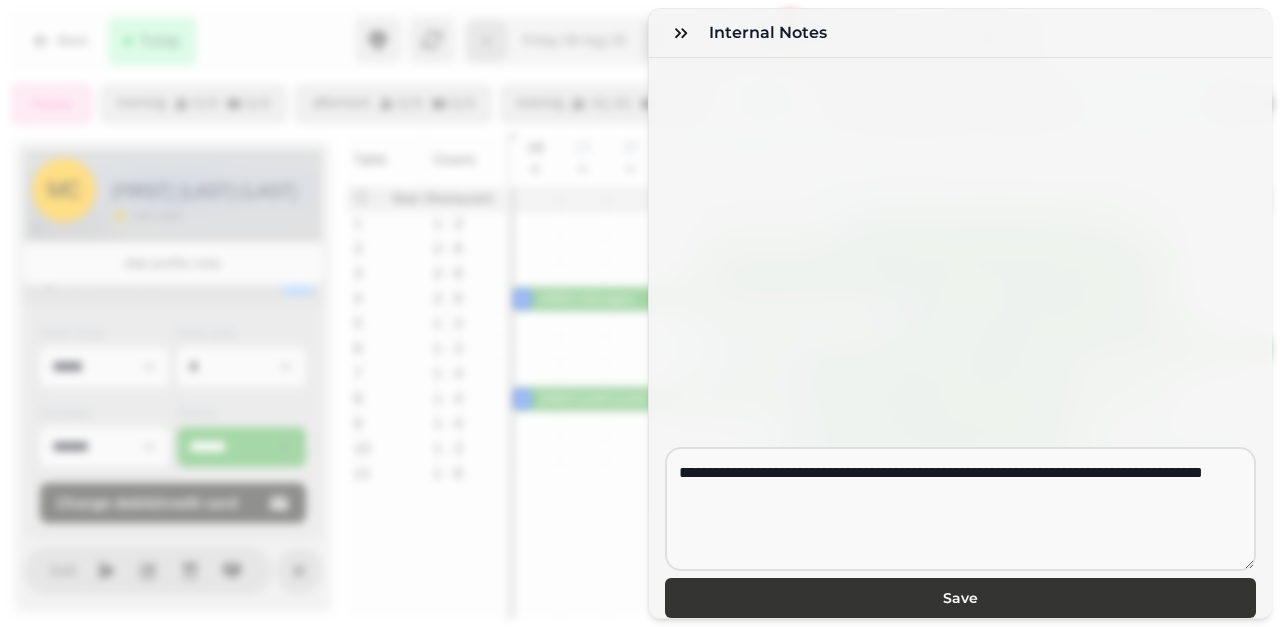 click on "Save" at bounding box center [960, 598] 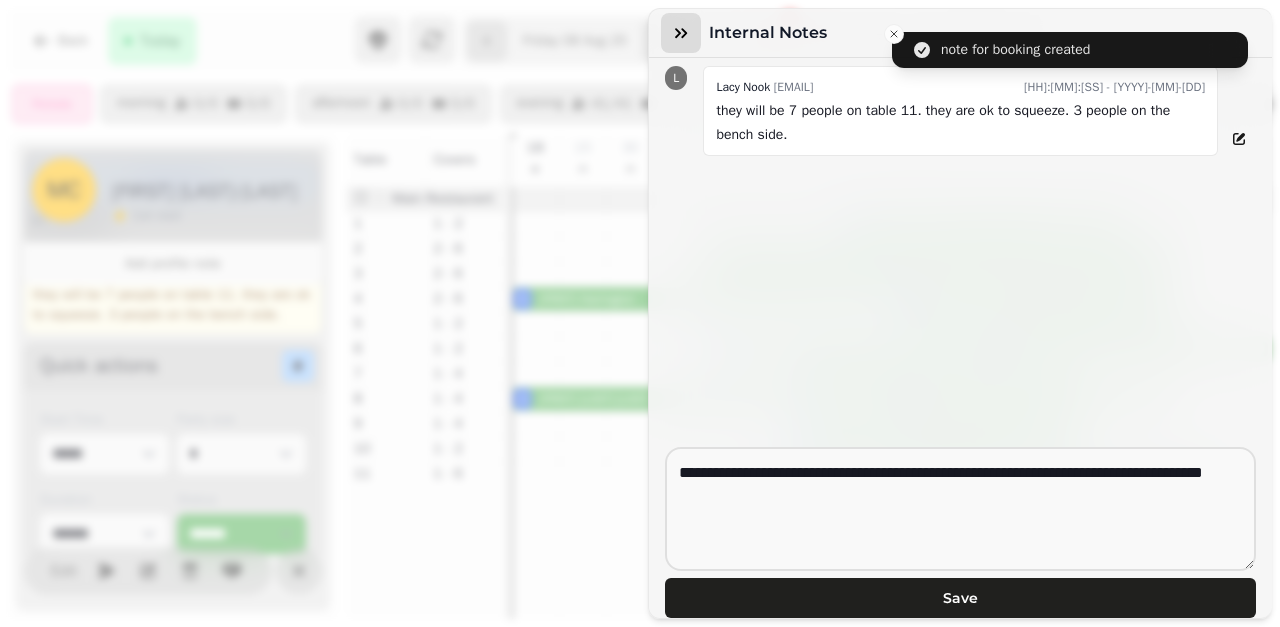 click 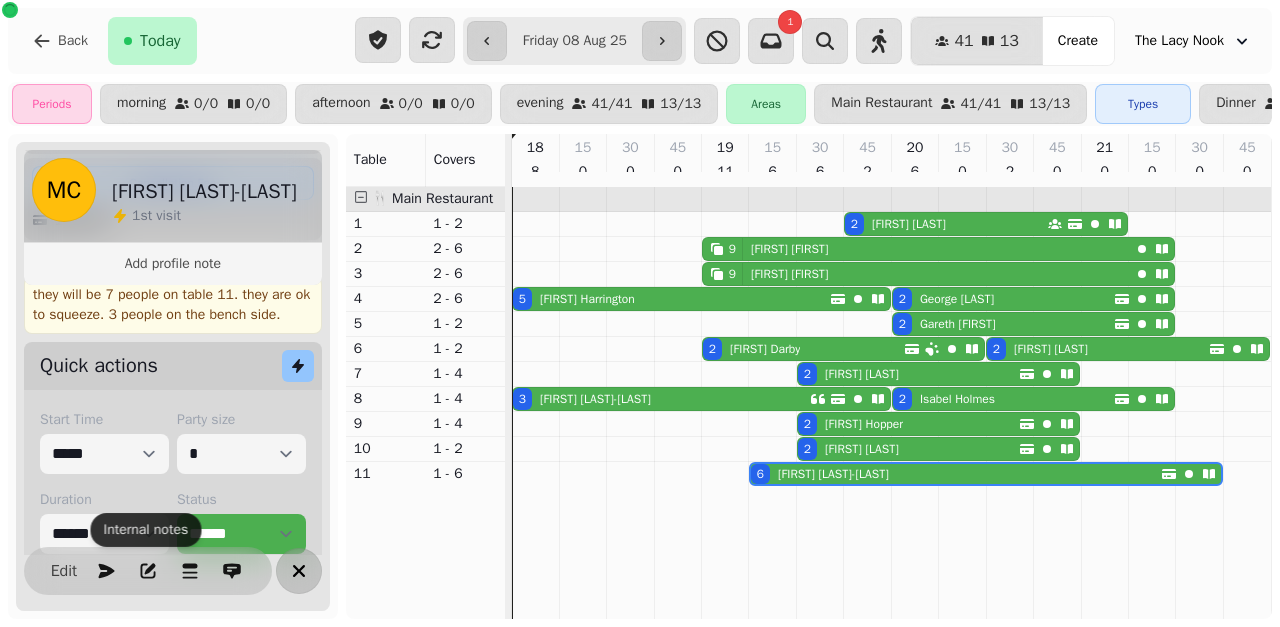 click 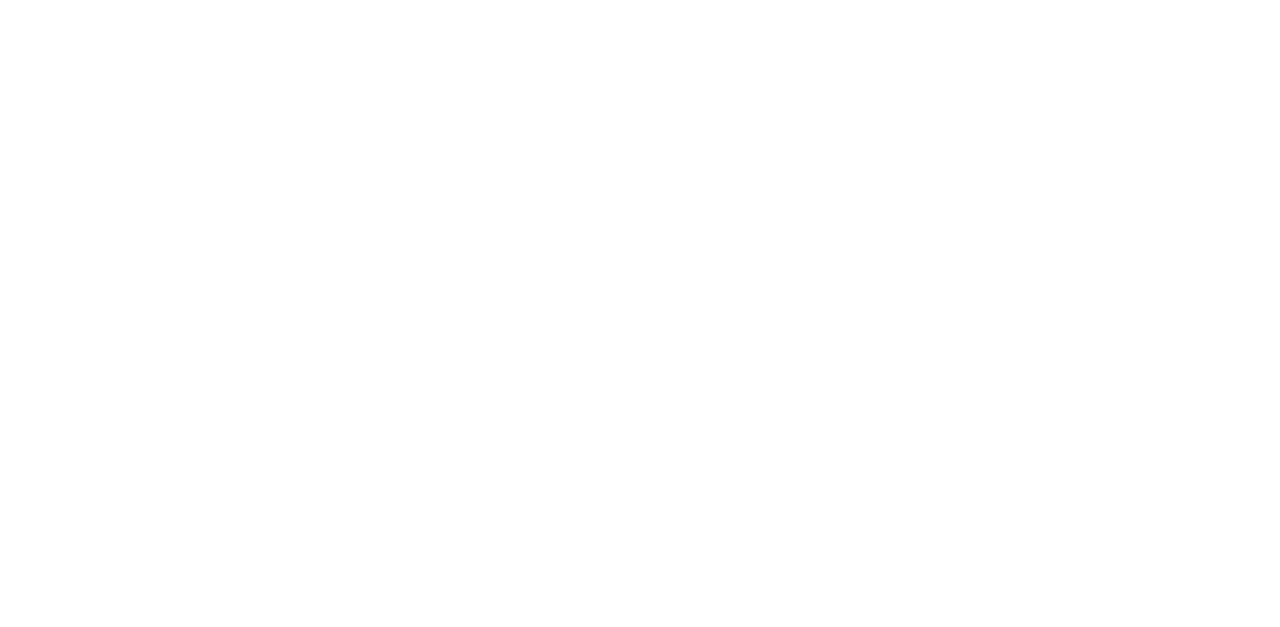 scroll, scrollTop: 0, scrollLeft: 0, axis: both 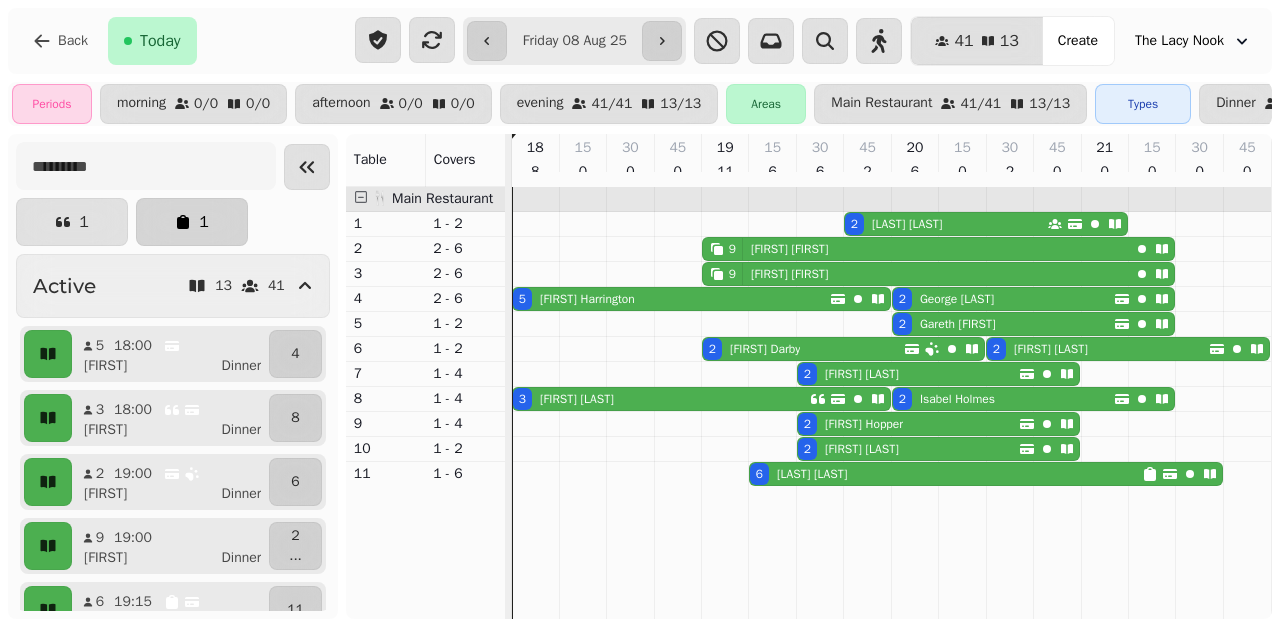click 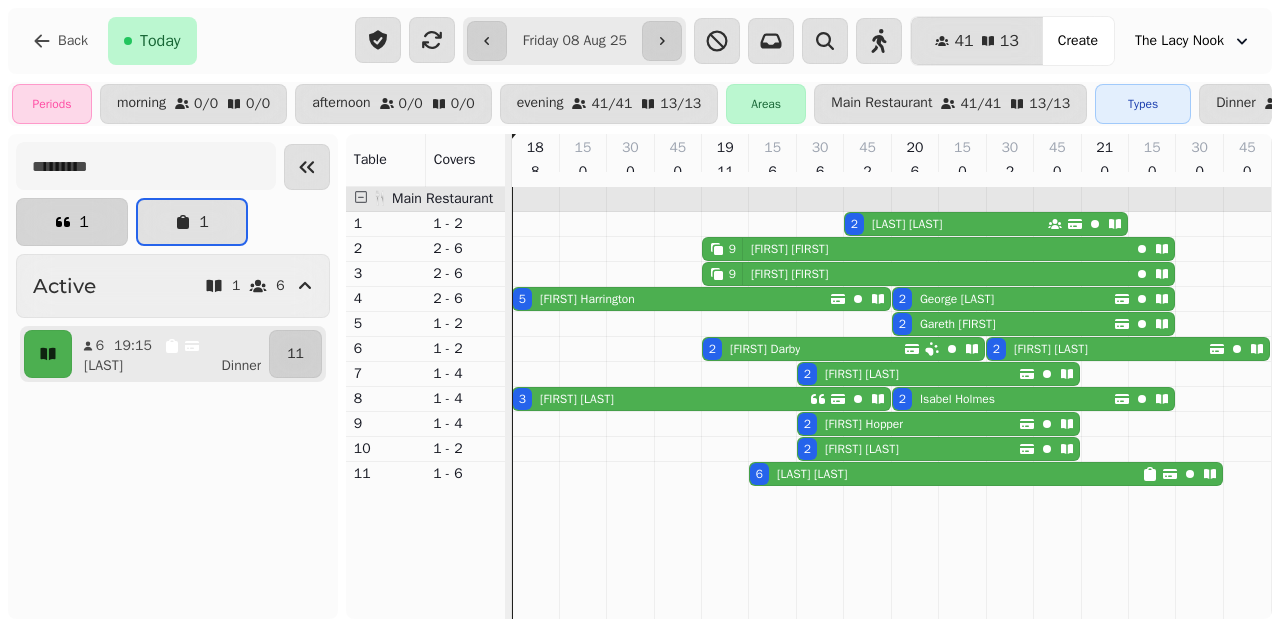 click on "1" at bounding box center [72, 222] 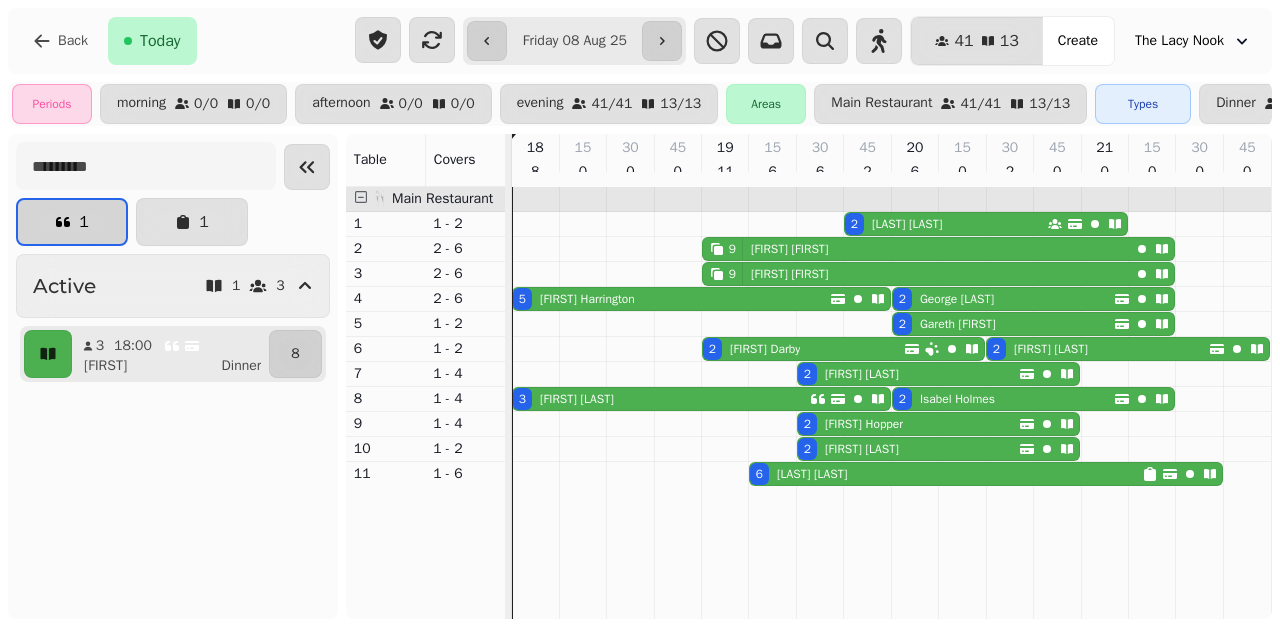 click on "1" at bounding box center (72, 222) 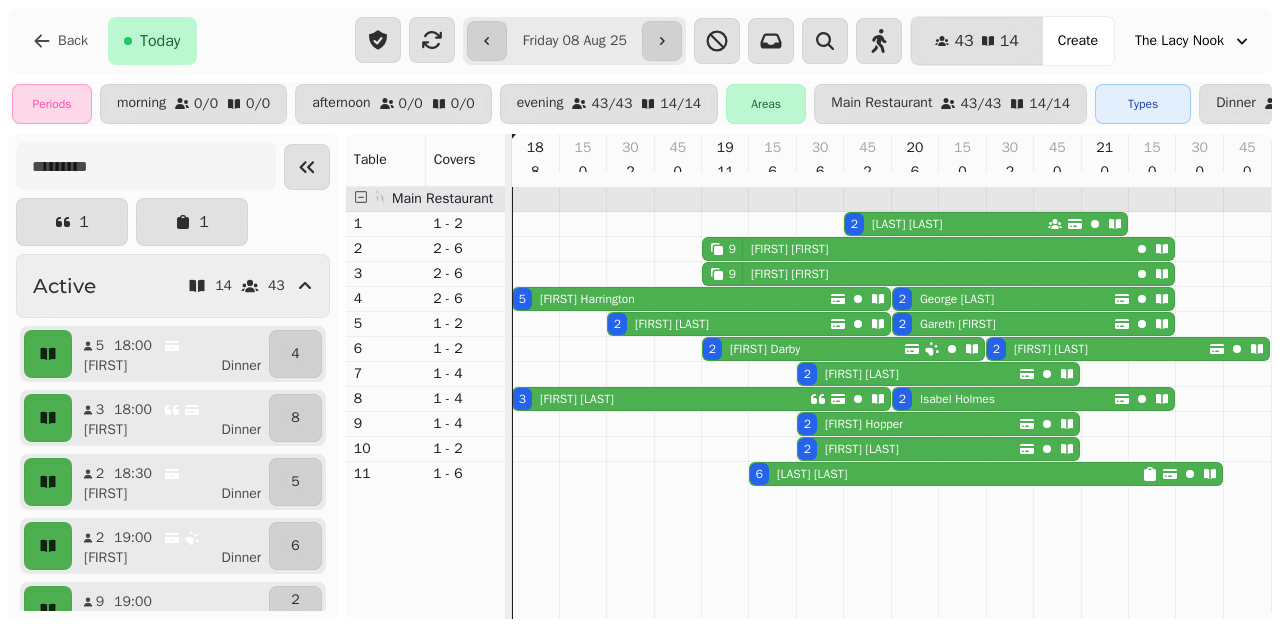 click on "Gareth   John" at bounding box center (954, 324) 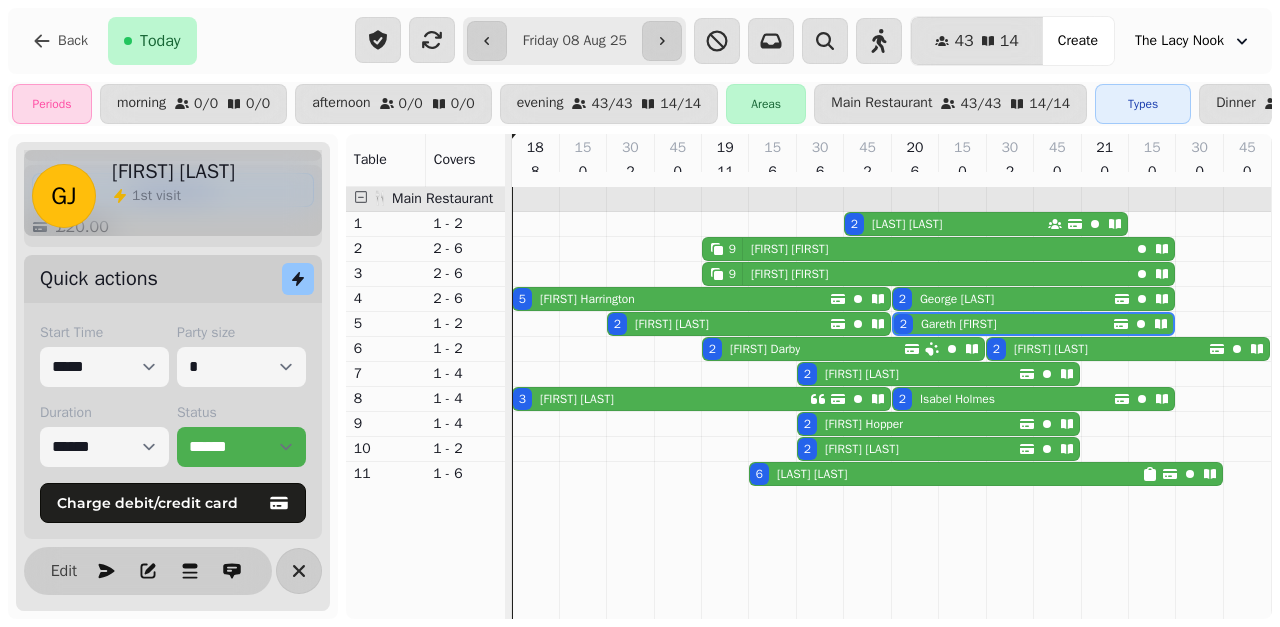 scroll, scrollTop: 353, scrollLeft: 0, axis: vertical 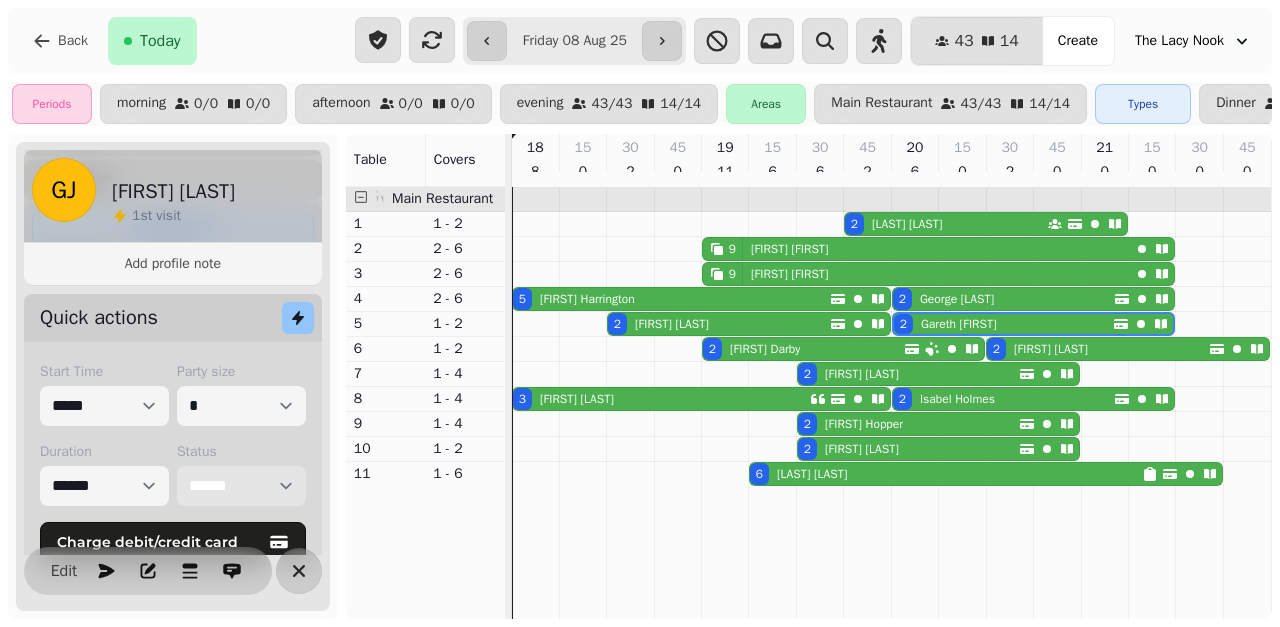 select on "*********" 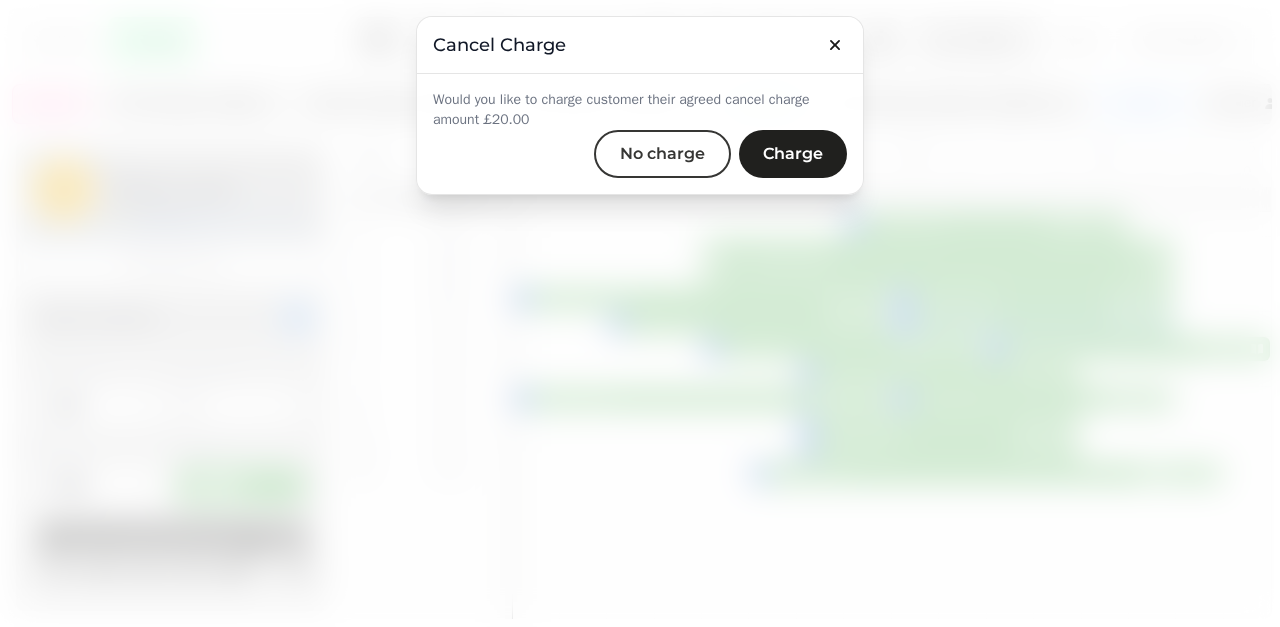 click on "No charge" at bounding box center (662, 154) 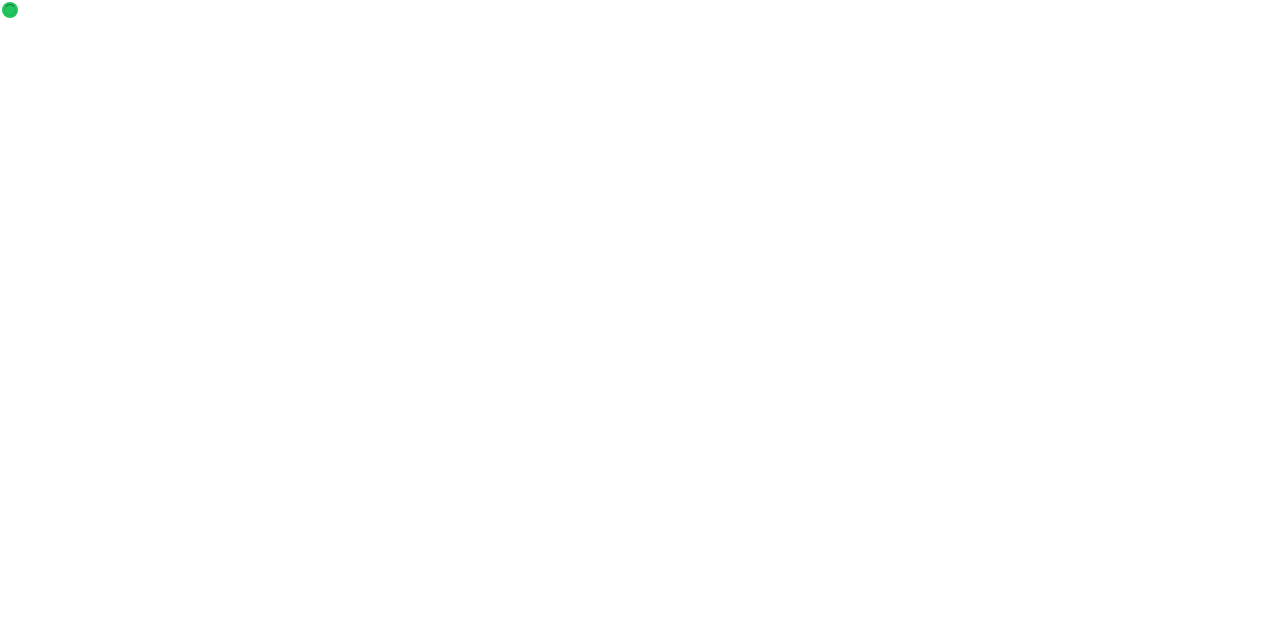 scroll, scrollTop: 0, scrollLeft: 0, axis: both 